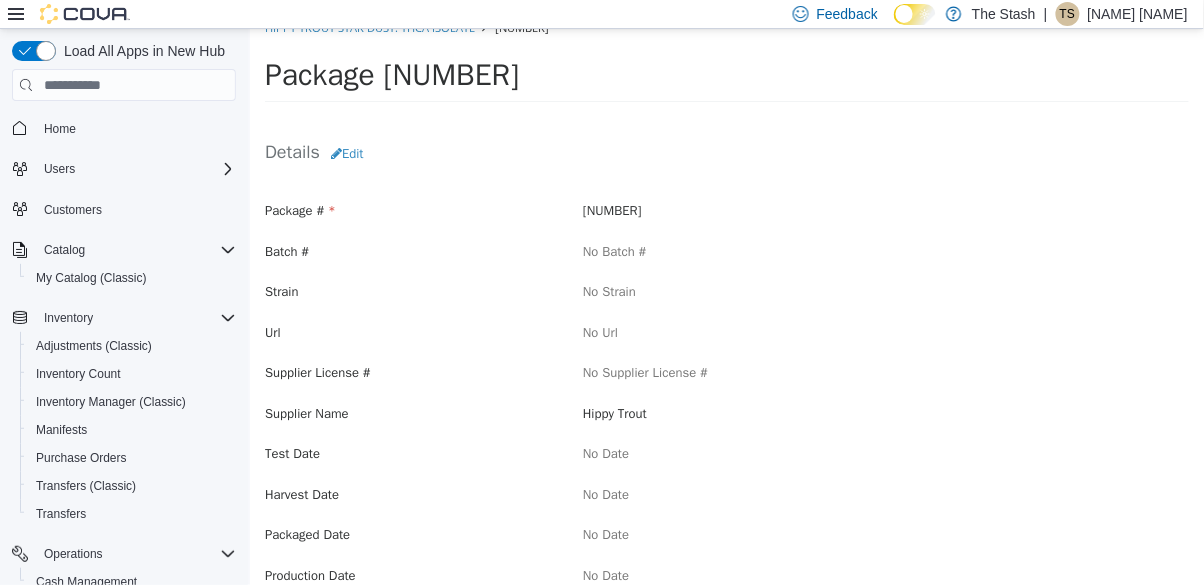 scroll, scrollTop: 0, scrollLeft: 0, axis: both 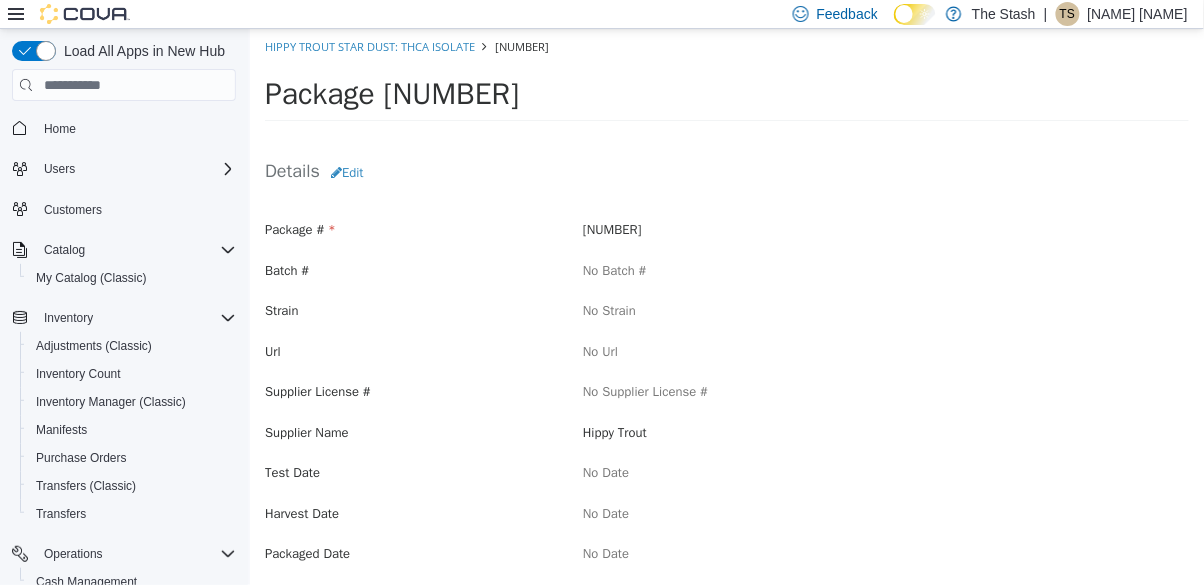 click on "Hippy Trout  Star Dust: THCA ISOLATE
[NUMBER]" at bounding box center (726, 47) 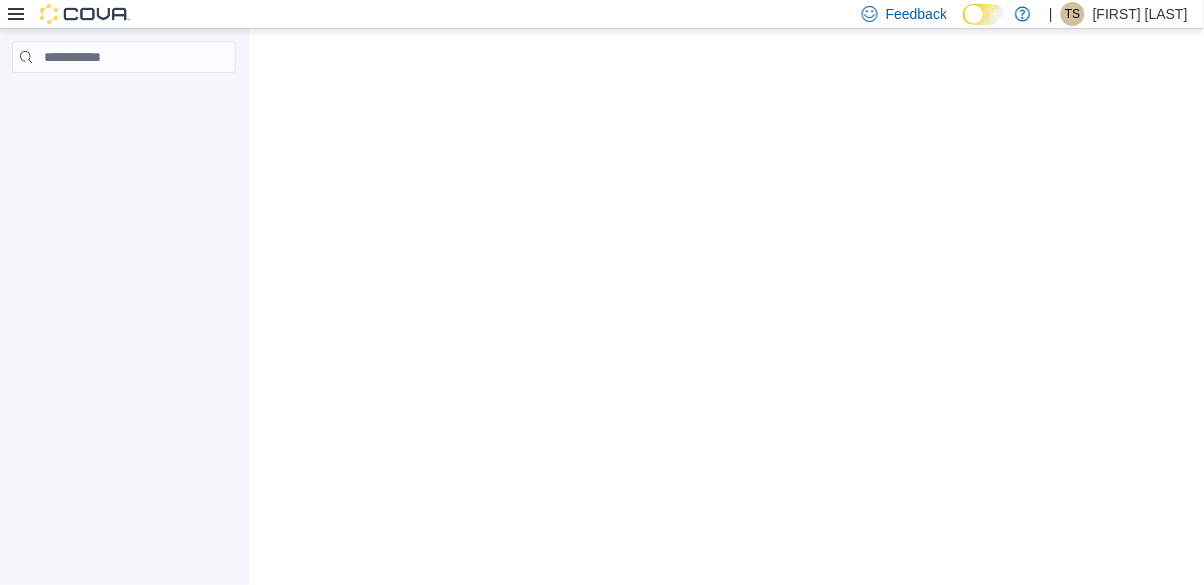 scroll, scrollTop: 0, scrollLeft: 0, axis: both 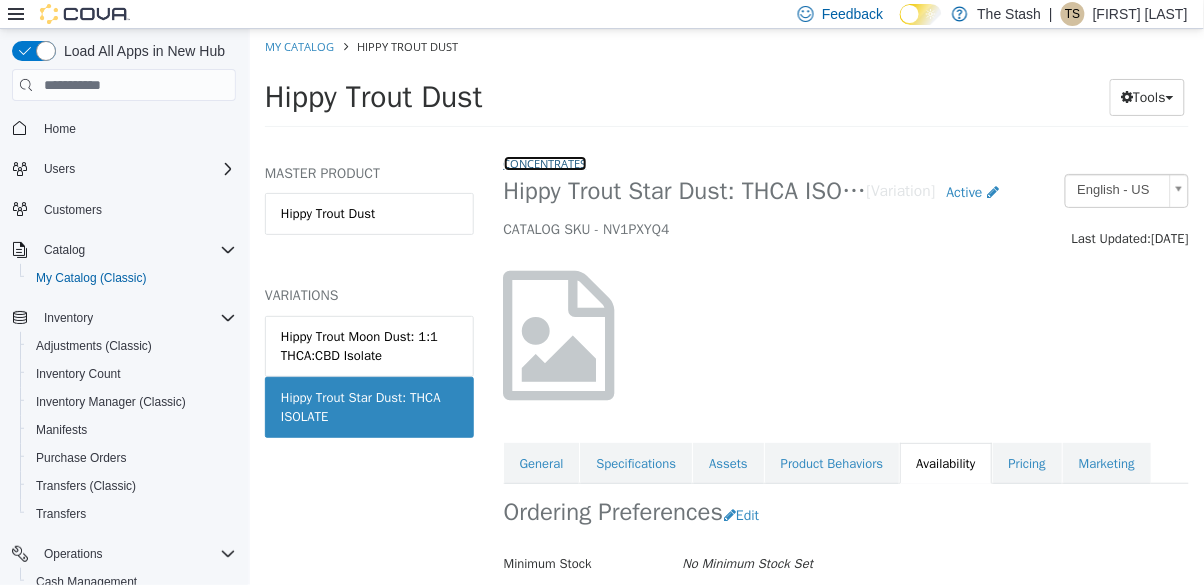 click on "Concentrates" at bounding box center [544, 163] 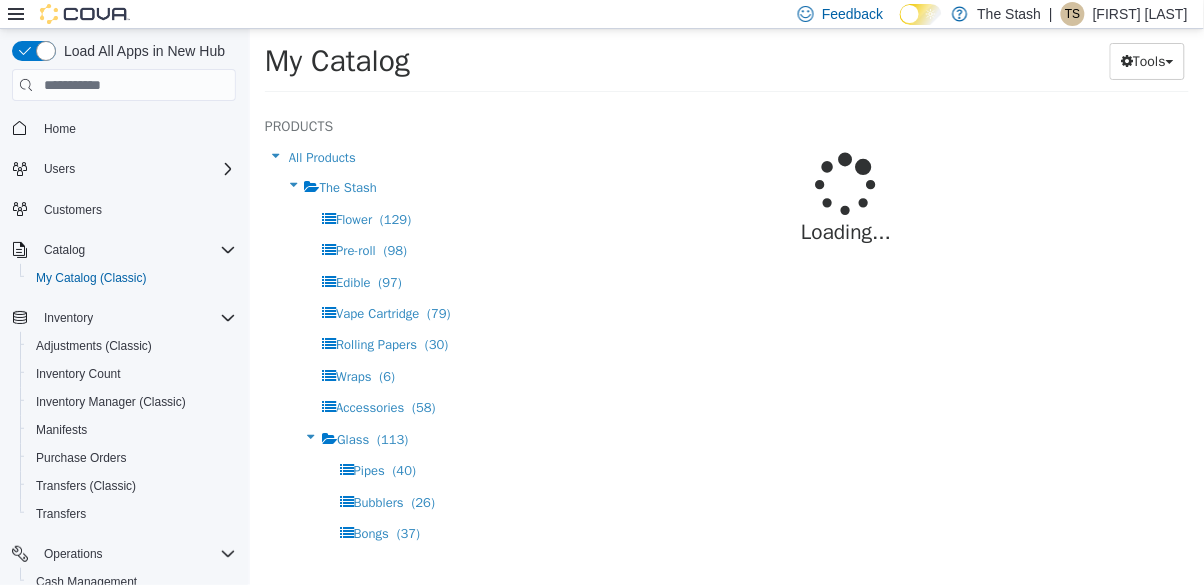 select on "**********" 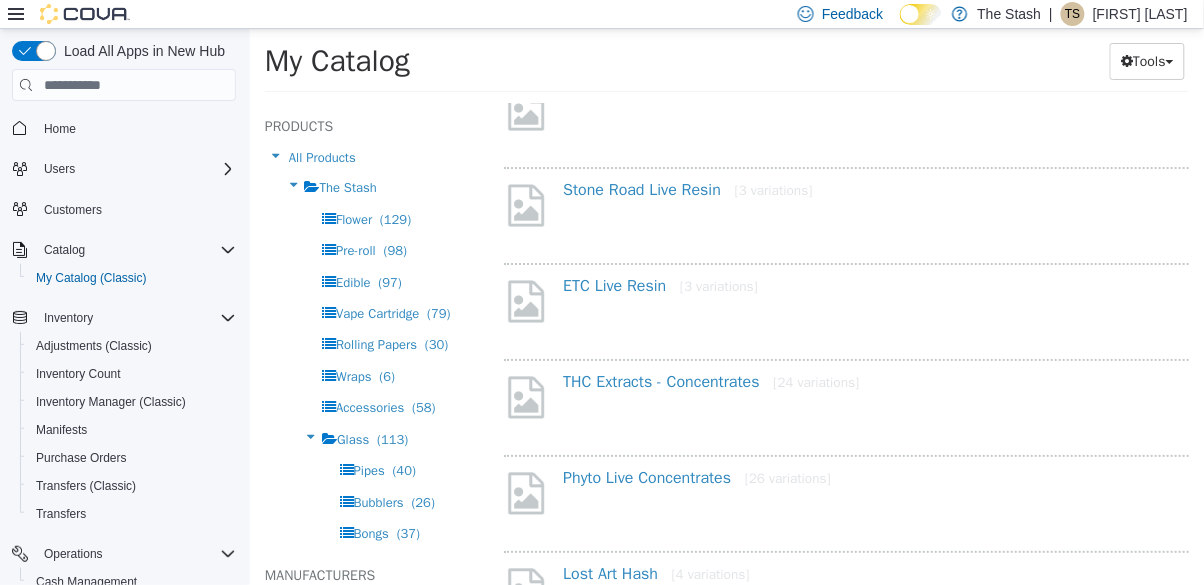 scroll, scrollTop: 1640, scrollLeft: 0, axis: vertical 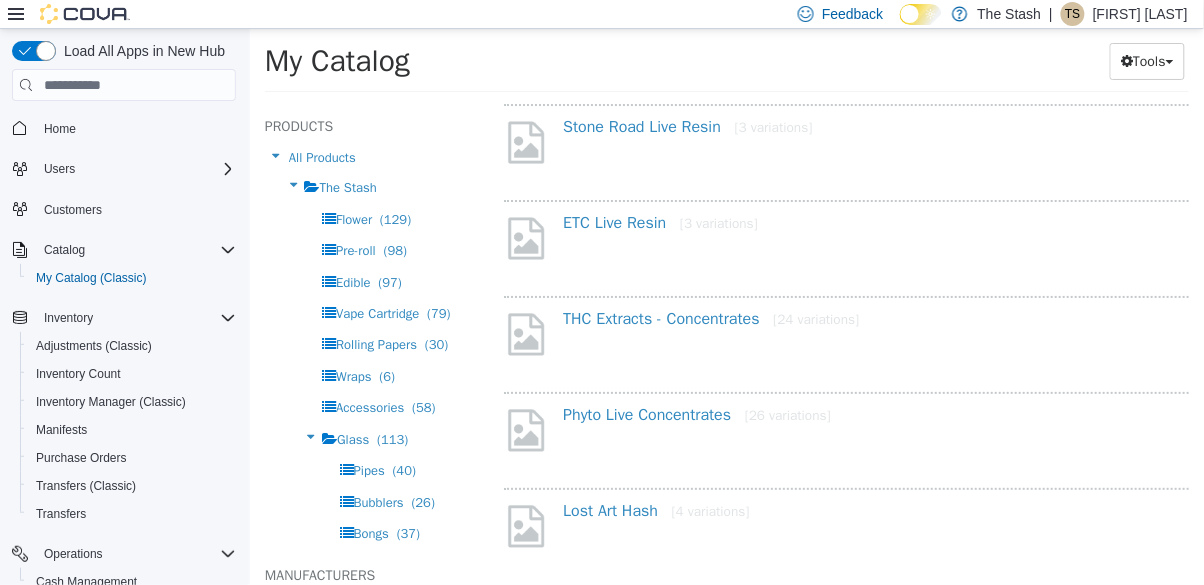 click on "THC Extracts - Concentrates
[24 variations]" at bounding box center (875, 323) 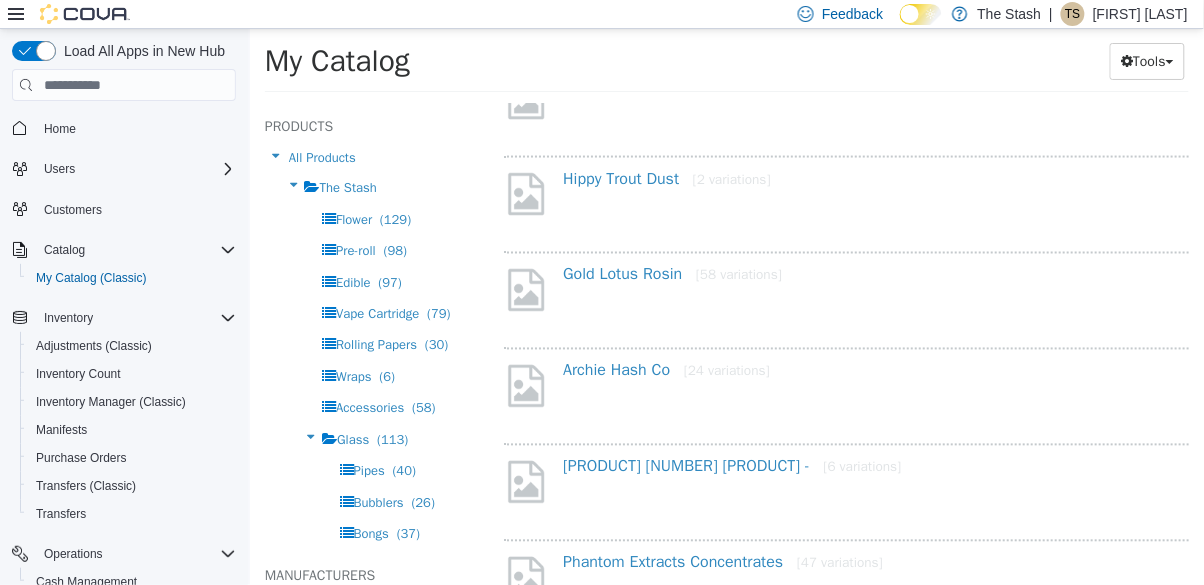 scroll, scrollTop: 727, scrollLeft: 0, axis: vertical 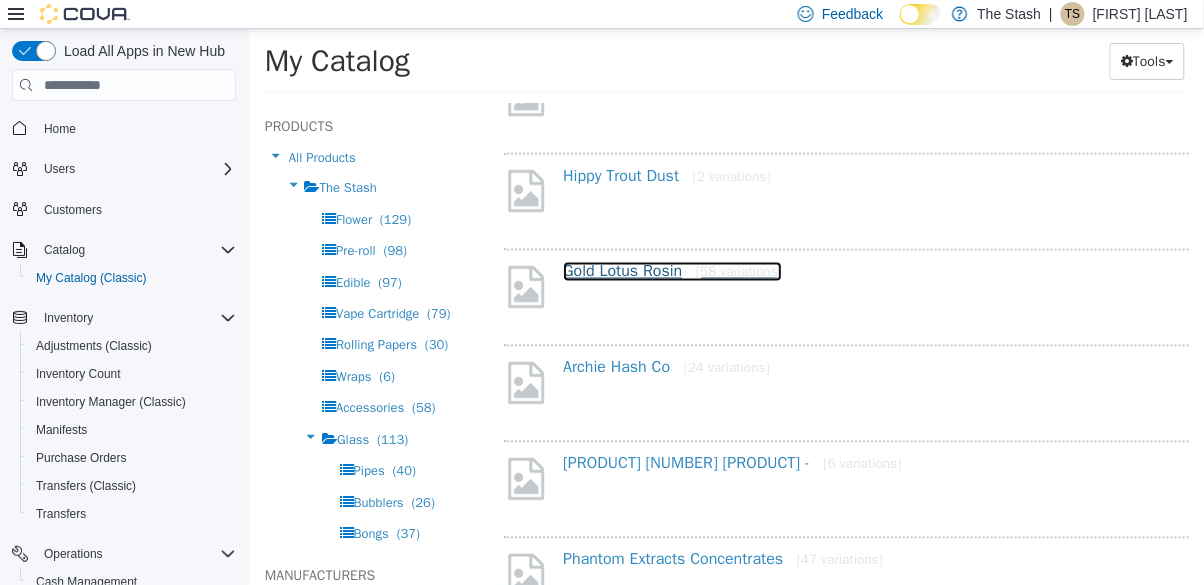 click on "Gold Lotus Rosin
[58 variations]" at bounding box center (671, 272) 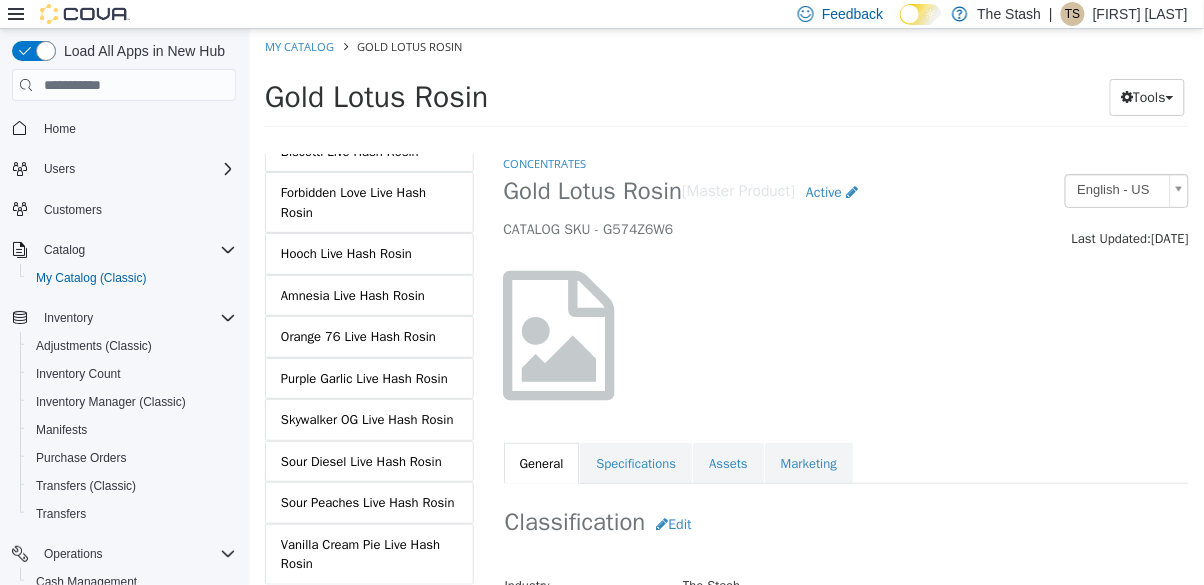 scroll, scrollTop: 183, scrollLeft: 0, axis: vertical 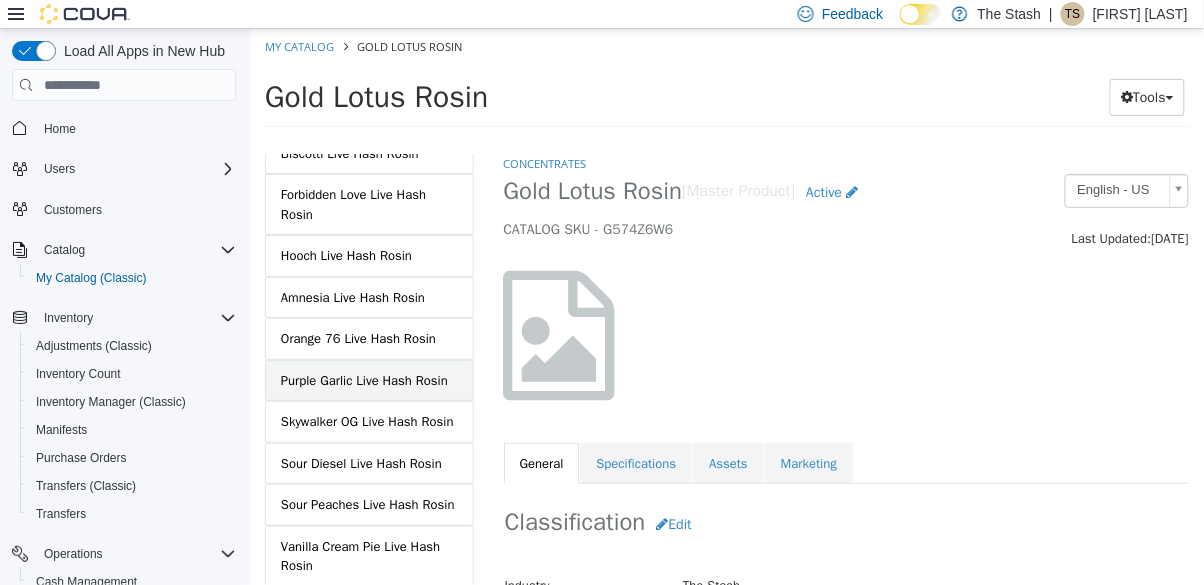 click on "Purple Garlic Live Hash Rosin" at bounding box center [363, 381] 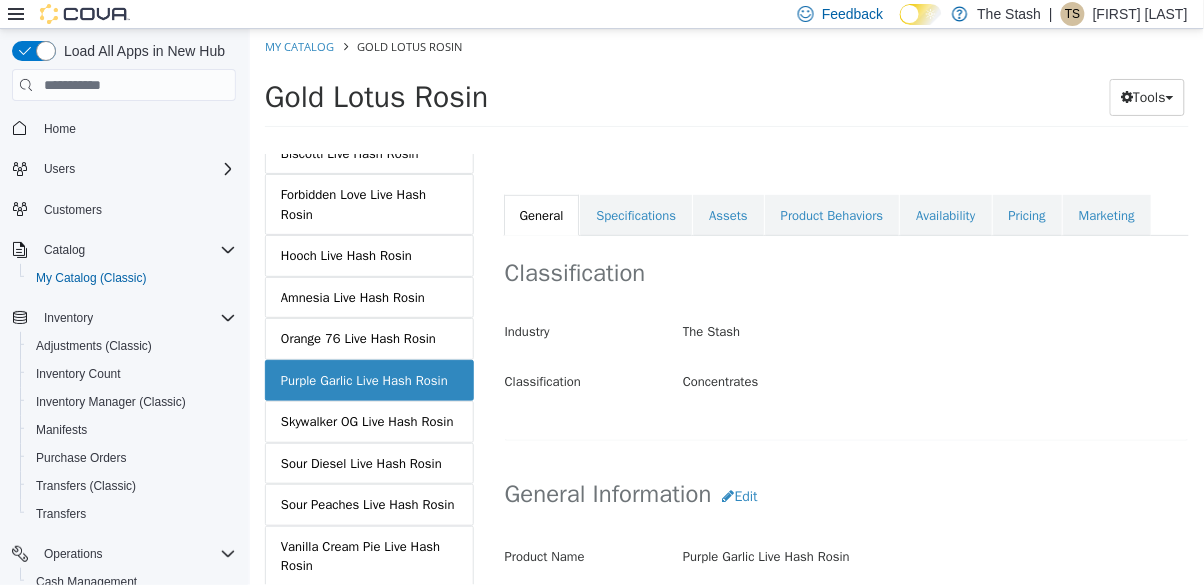scroll, scrollTop: 245, scrollLeft: 0, axis: vertical 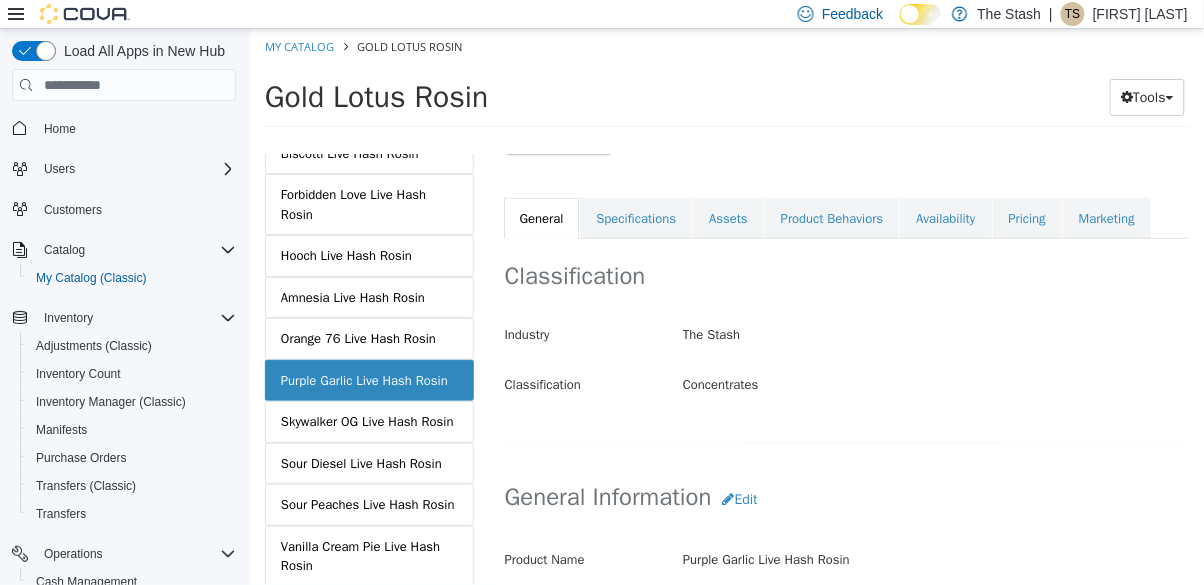 click on "[PRODUCT]
[PRODUCT] [PRODUCT] [PRODUCT]
[VARIATION] [ACTIVE] [SKU]     [LANGUAGE] - [COUNTRY]                             Last Updated:  [DATE]
[GENERAL] [SPECIFICATIONS] [ASSETS] [PRODUCT] [BEHAVIORS] [AVAILABILITY] [PRICING]
[MARKETING] [CLASSIFICATION] [INDUSTRY]
The Stash
[CLASSIFICATION]
[PRODUCT]
[SHORT] [DESCRIPTION]
< empty >
[LONG] [DESCRIPTION]
< empty >
[MSRP]
< empty >
[RELEASE] [DATE]
< empty >
[CANCEL] [SAVE] [CHANGES] [MANUFACTURER] [MANUFACTURER]
< empty >
[CANCEL] [SAVE] [MANUFACTURER] [SKUS]  [EDIT] [SKU] [DESCRIPTION] [CANCEL] [SAVE] [SUPPLIER] [SKUS]  [EDIT] [SKU] [SUPPLIER] [DESCRIPTION]
[BRAND] [FARMS]
[CANCEL] [SAVE] [UPCS]  [EDIT] [UPC] [DESCRIPTION] [CANCEL] [SAVE] [ADDITIONAL] [SKUS] [RETAIL] [MANAGEMENT] [SKU] (RMS) < empty >" at bounding box center (846, 74) 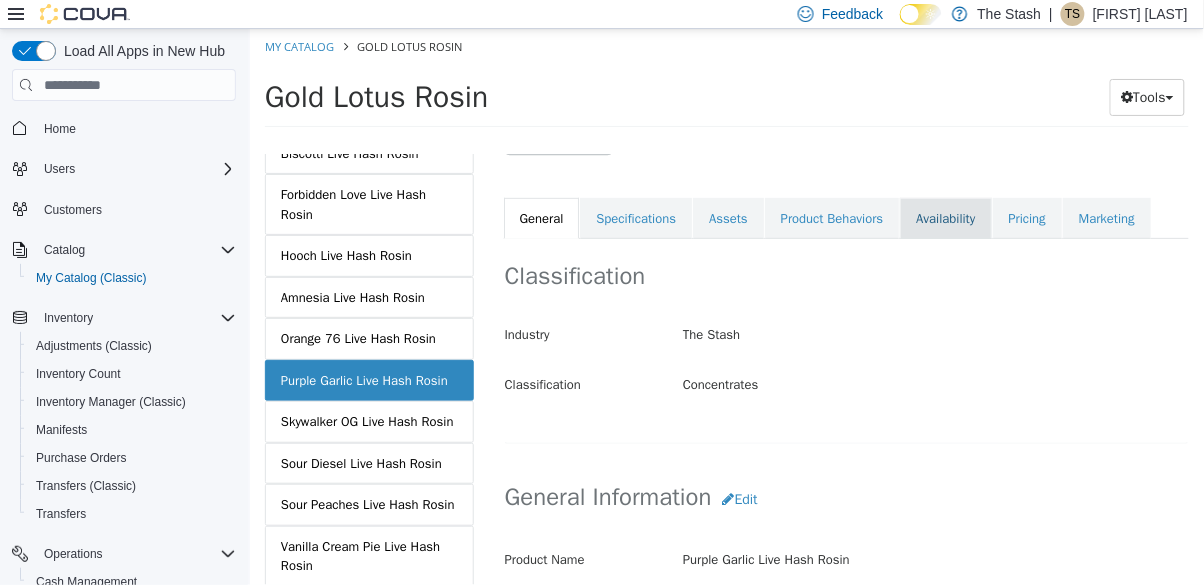 click on "Availability" at bounding box center (944, 219) 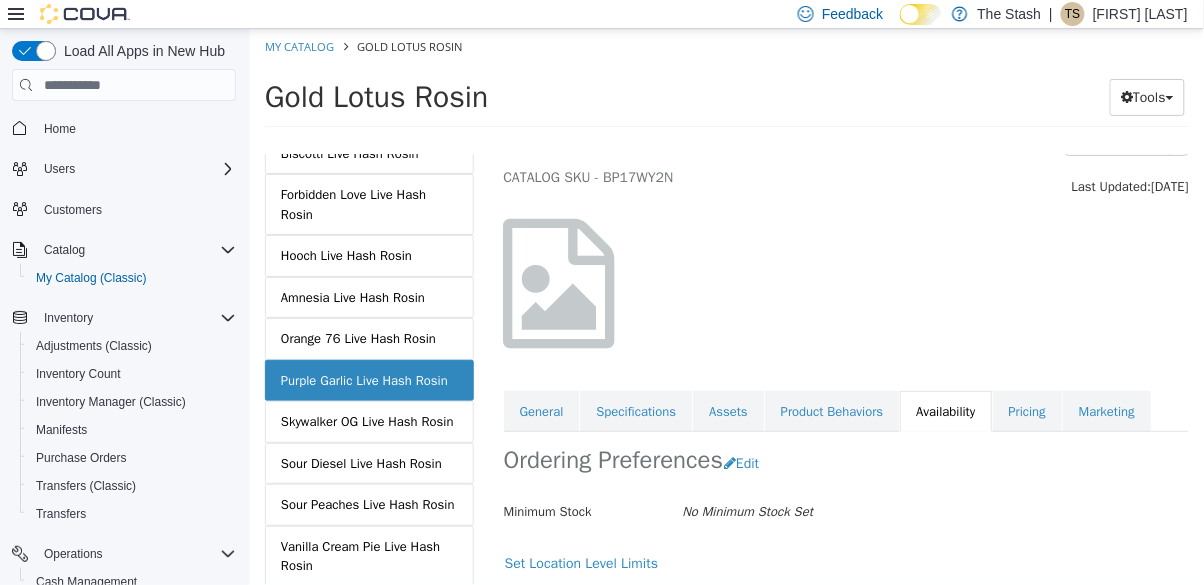 scroll, scrollTop: 179, scrollLeft: 0, axis: vertical 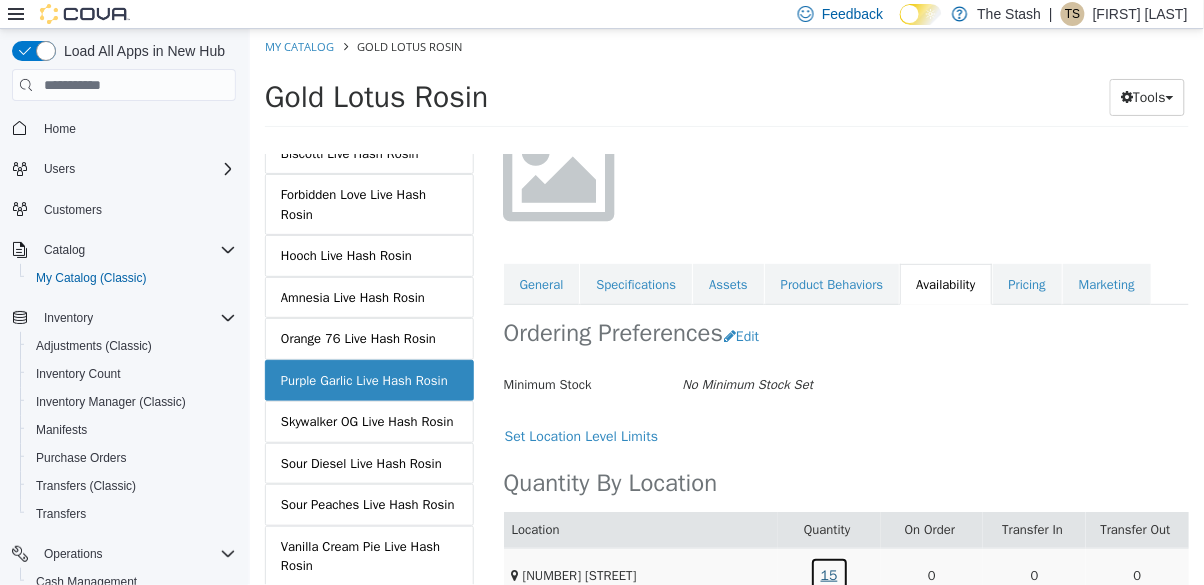 click on "15" at bounding box center (828, 575) 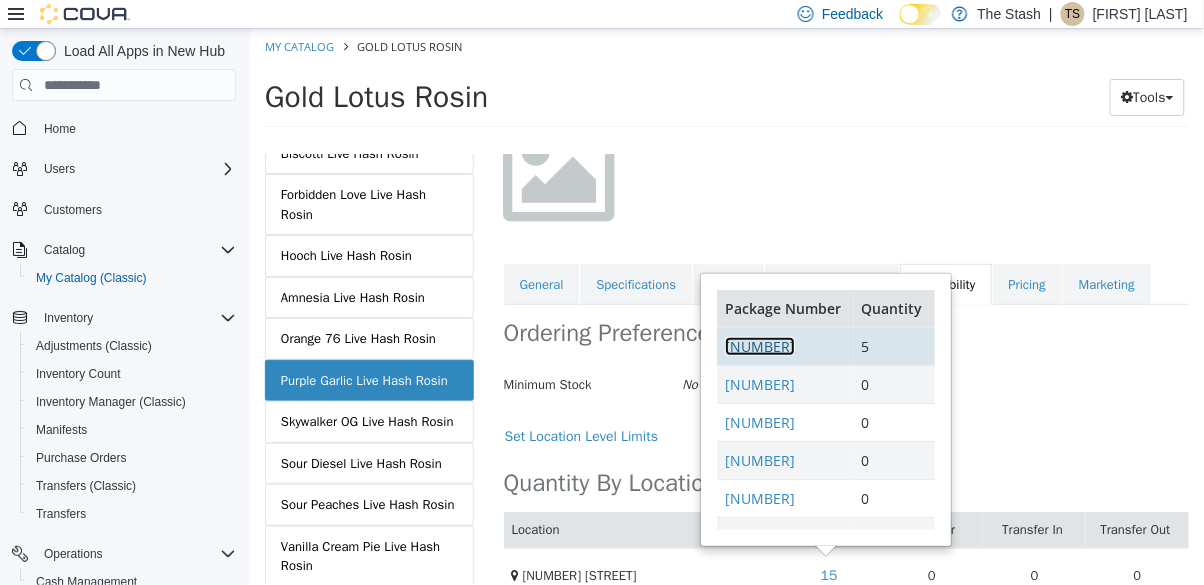 click on "[NUMBER]" at bounding box center [759, 346] 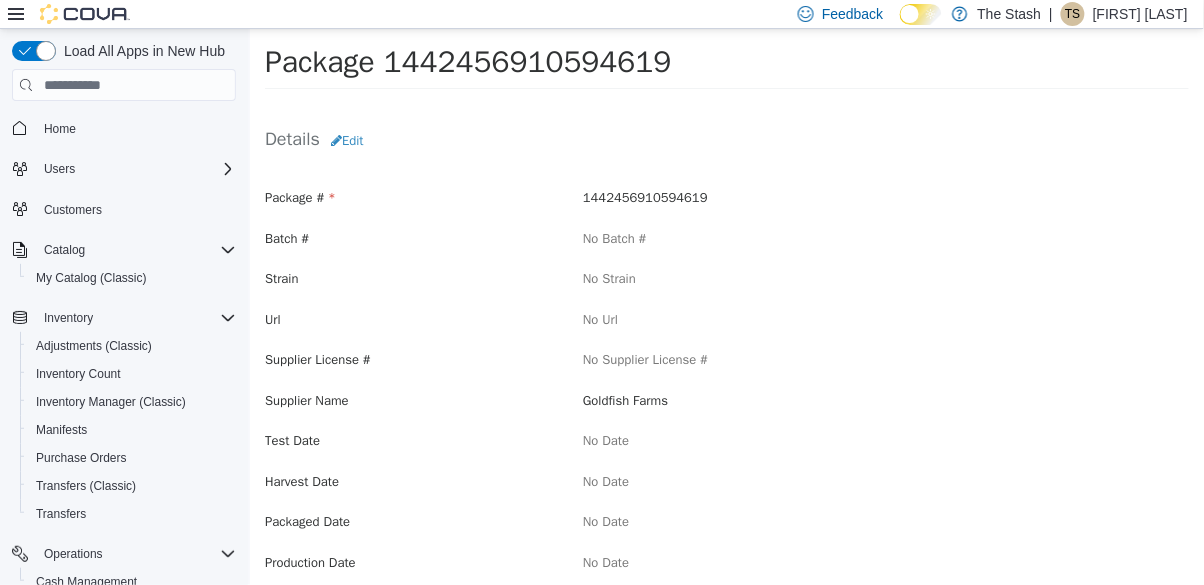 scroll, scrollTop: 0, scrollLeft: 0, axis: both 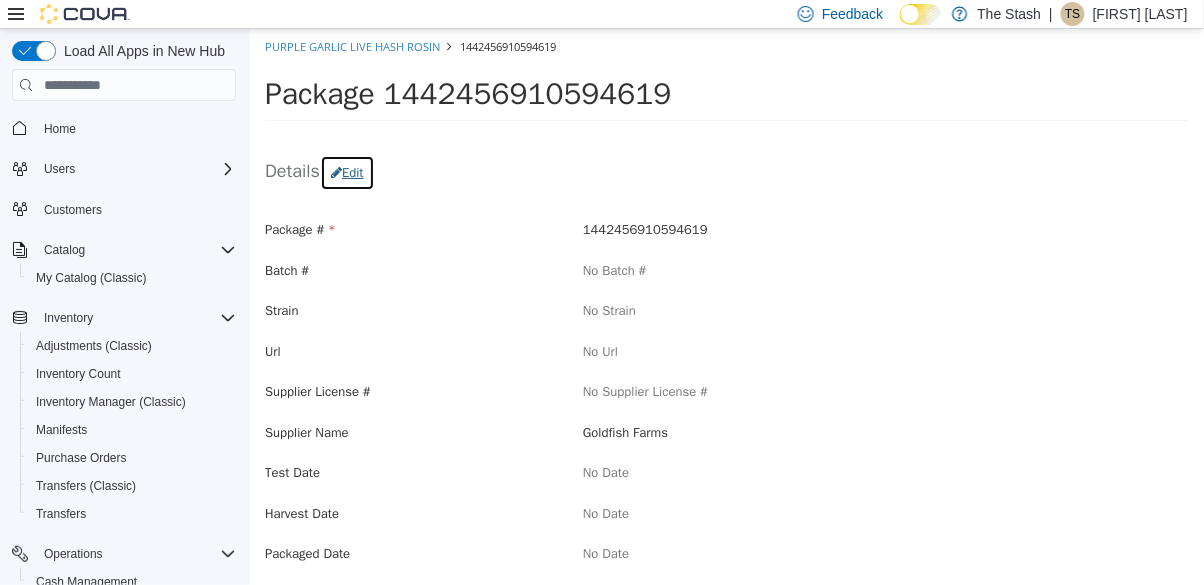 click on "Edit" at bounding box center (346, 173) 